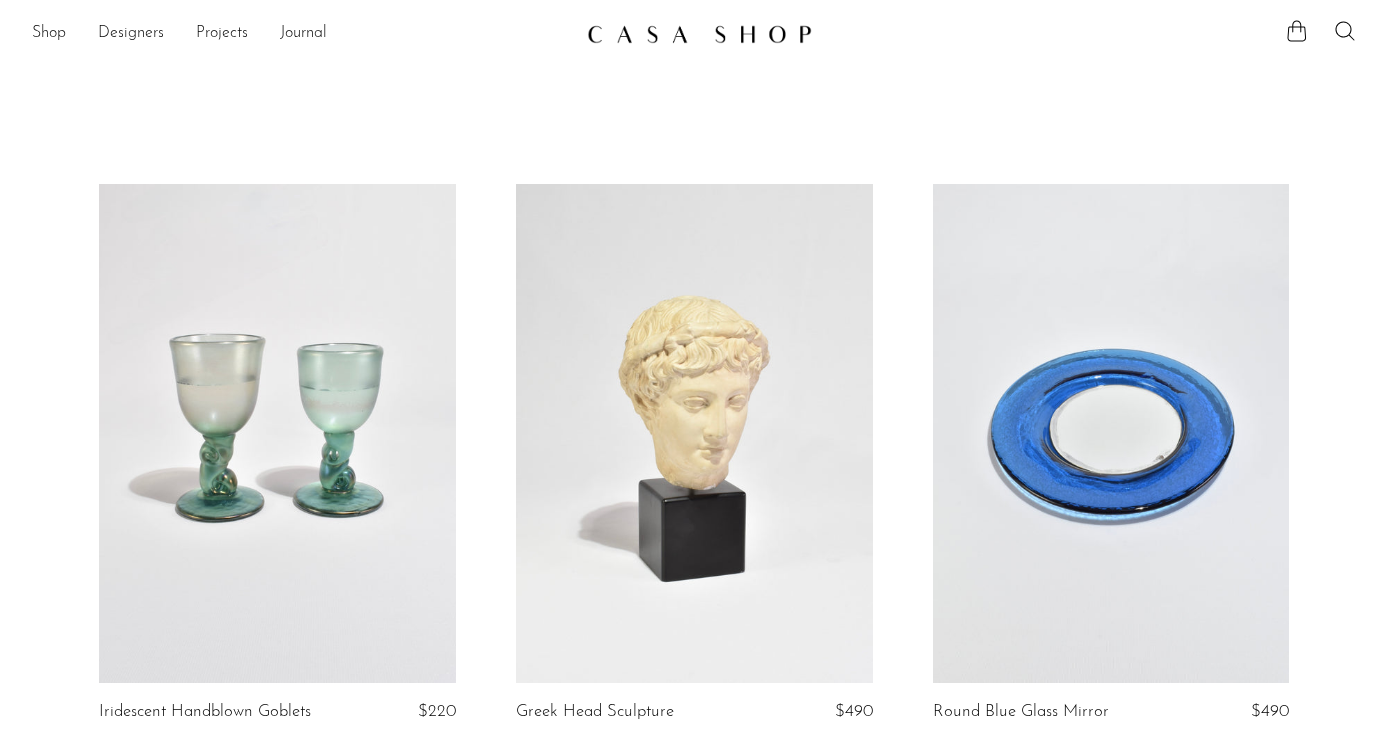 scroll, scrollTop: 109, scrollLeft: 0, axis: vertical 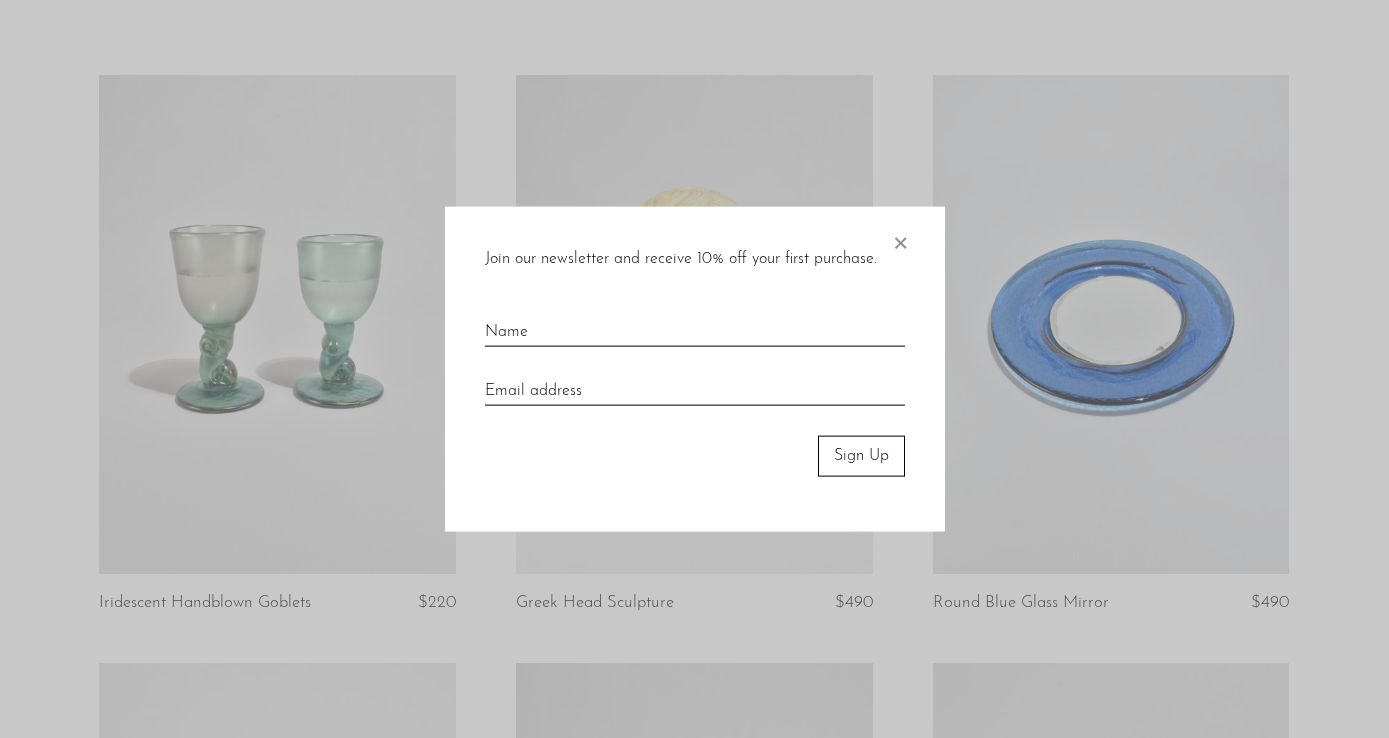click on "×" at bounding box center (900, 239) 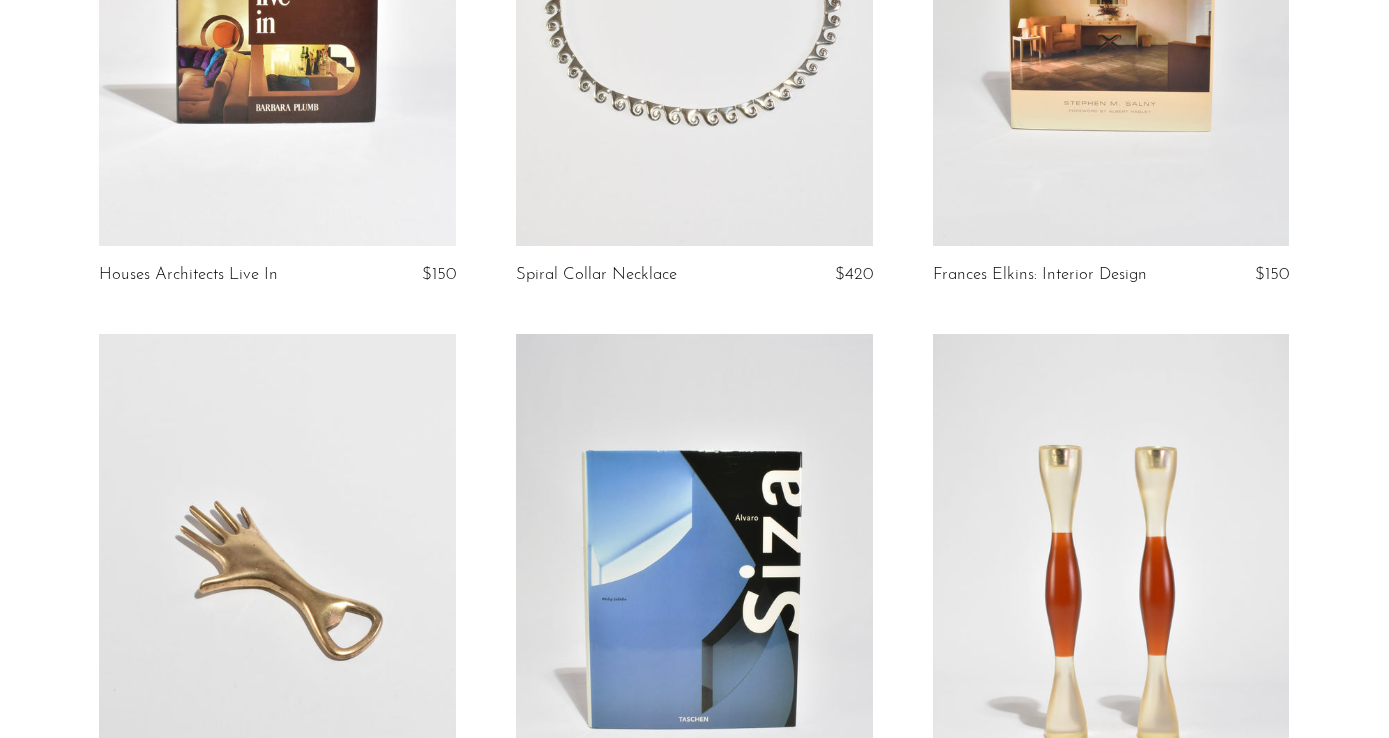 scroll, scrollTop: 7057, scrollLeft: 0, axis: vertical 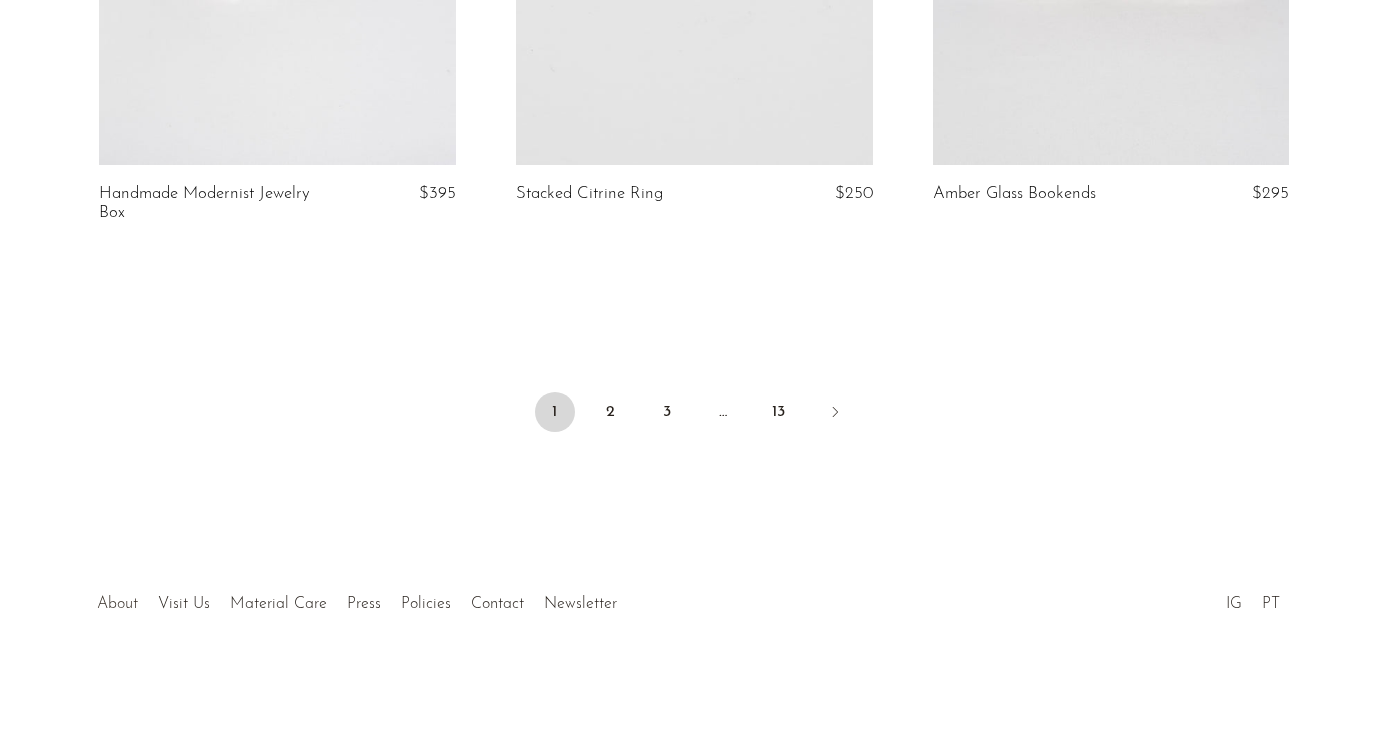 click on "About" at bounding box center [117, 604] 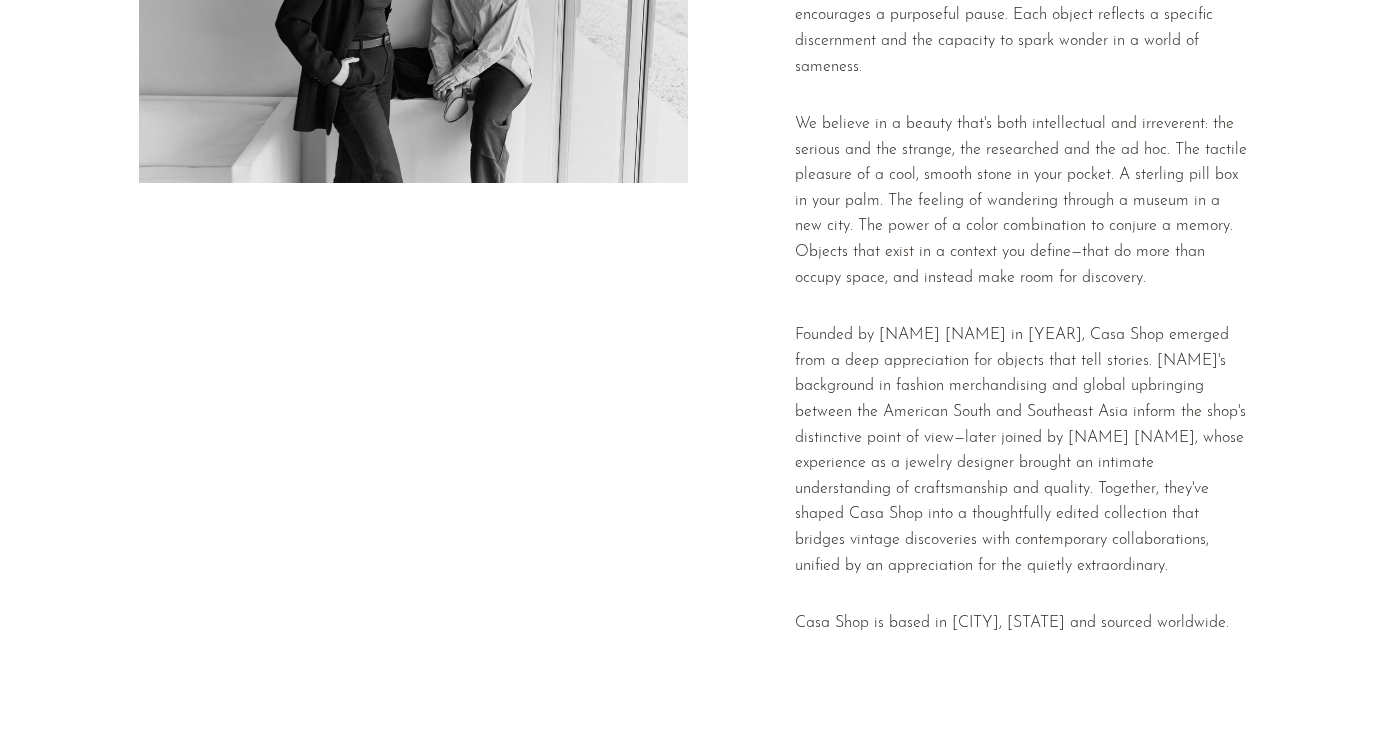 scroll, scrollTop: 290, scrollLeft: 0, axis: vertical 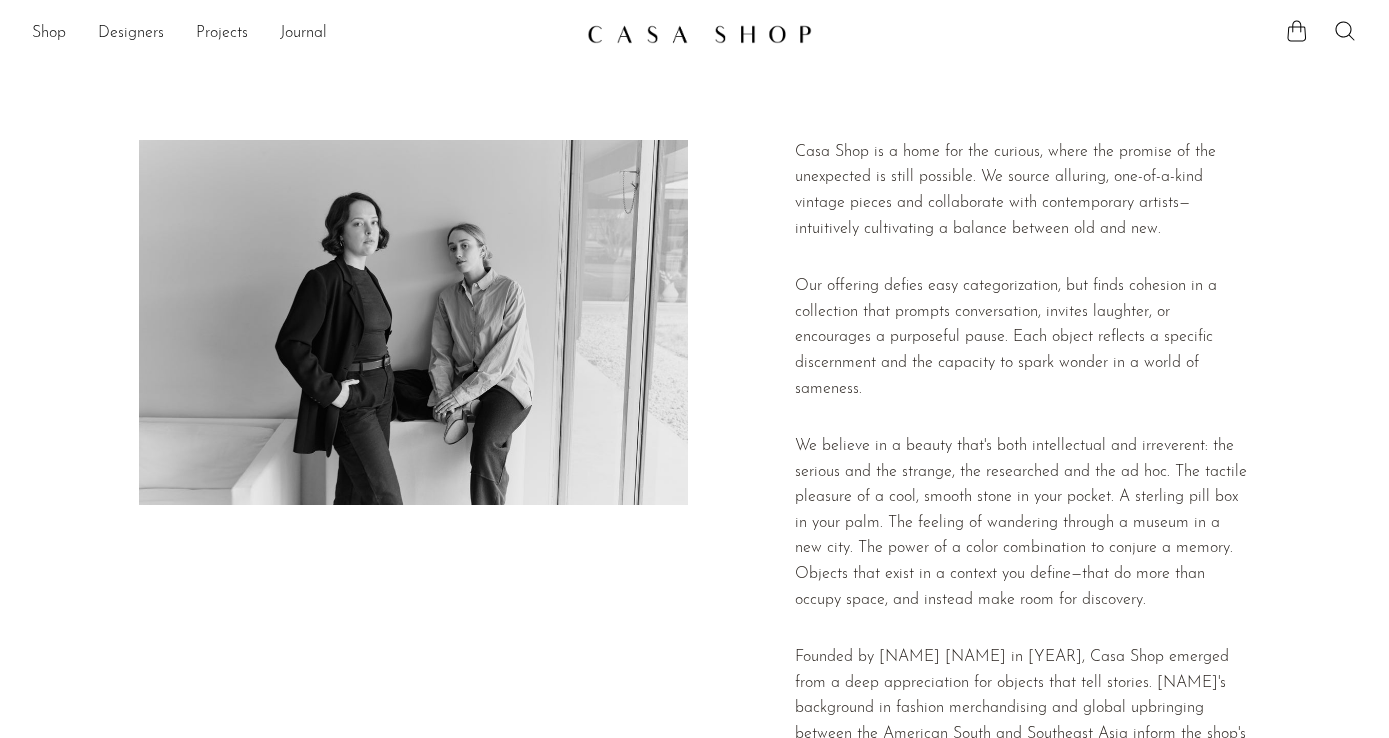 drag, startPoint x: 1255, startPoint y: 651, endPoint x: 789, endPoint y: 157, distance: 679.1112 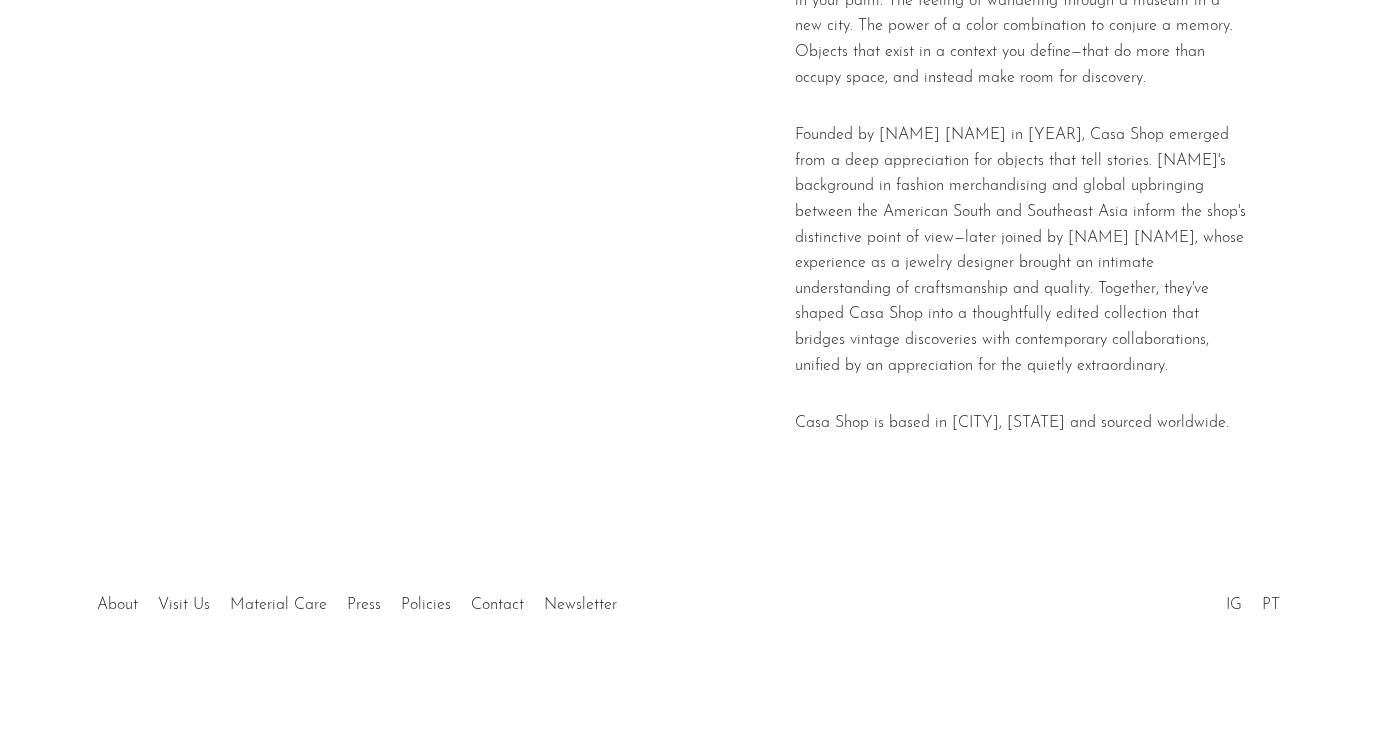 click at bounding box center [413, 35] 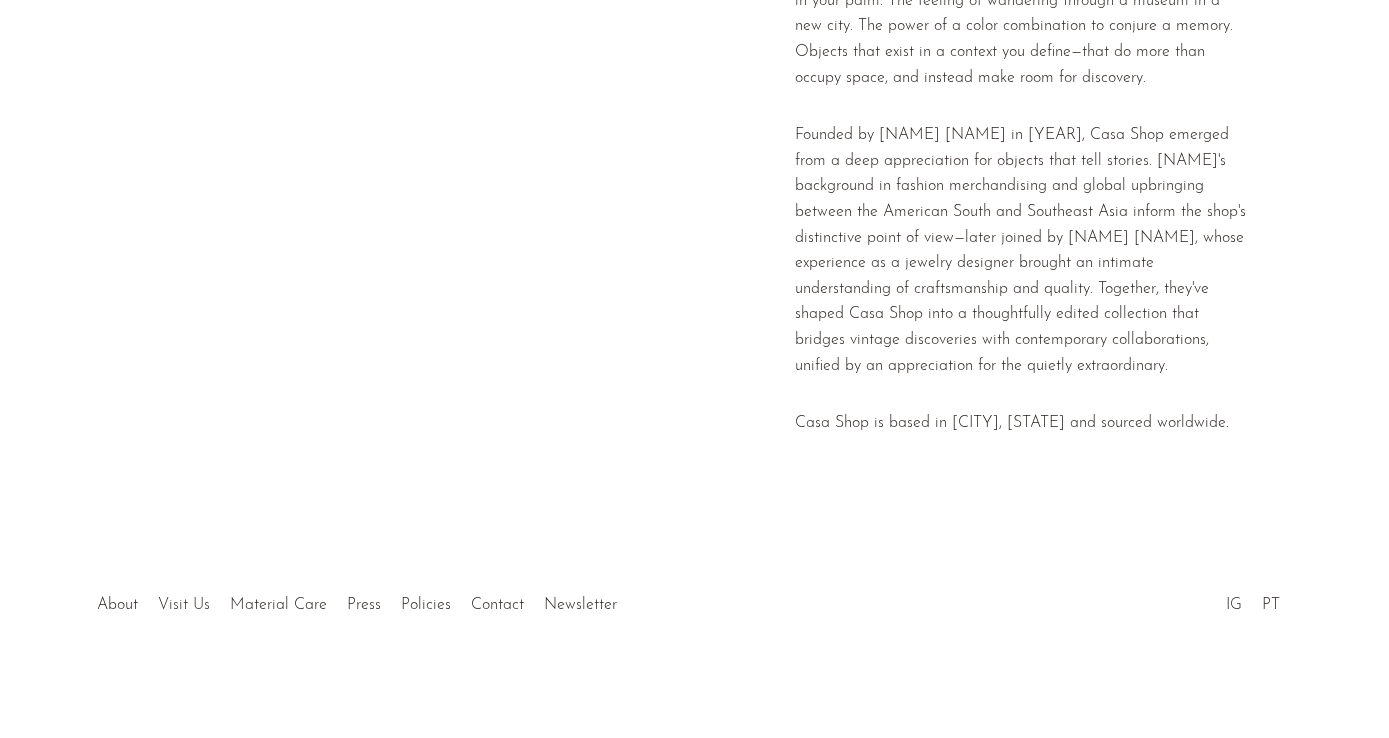 click on "Visit Us" at bounding box center [184, 605] 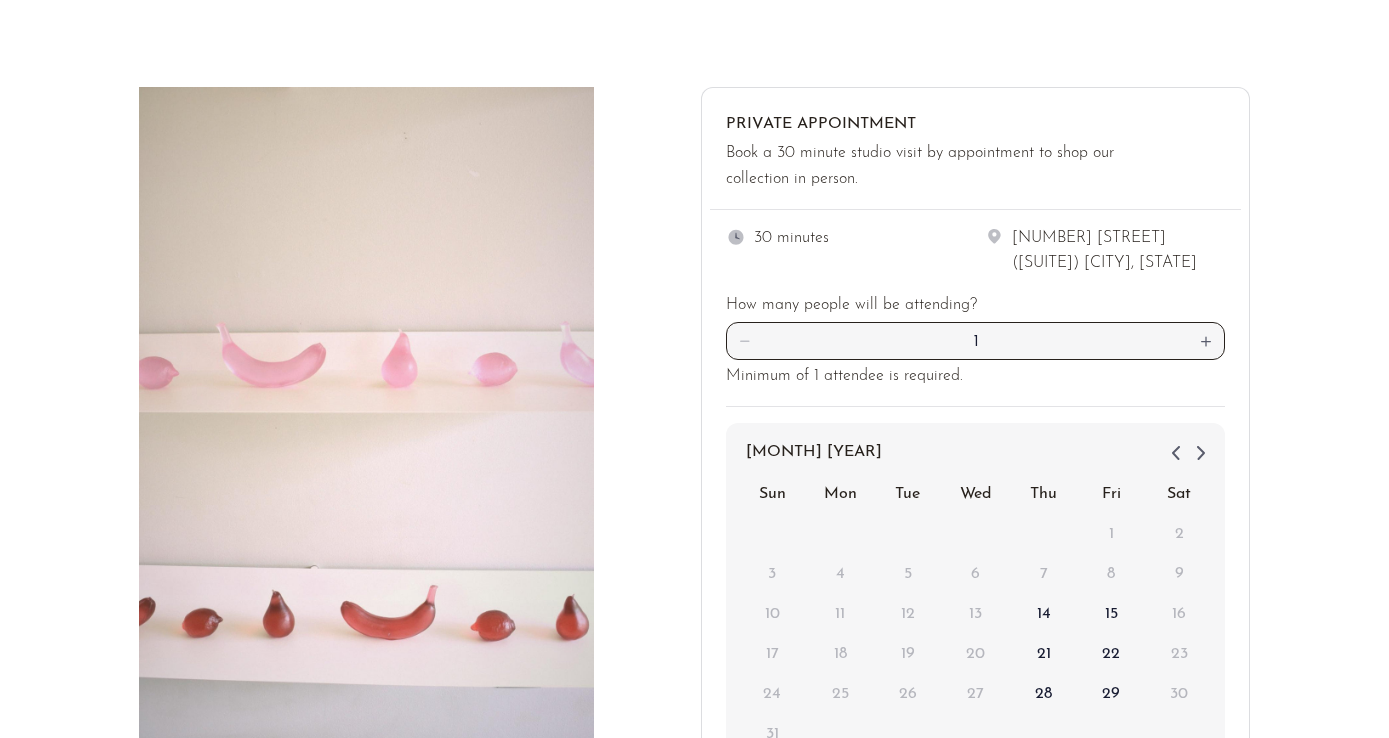 scroll, scrollTop: 54, scrollLeft: 0, axis: vertical 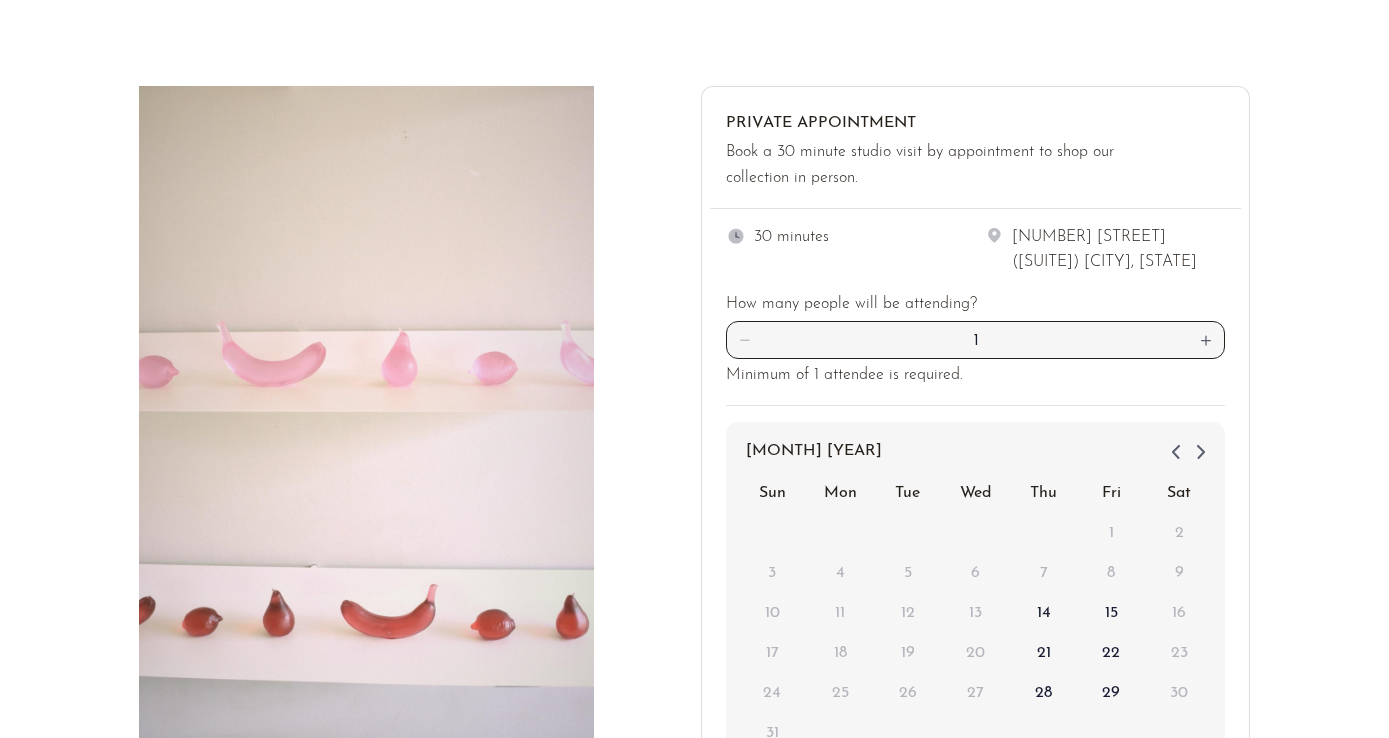 drag, startPoint x: 1150, startPoint y: 260, endPoint x: 1011, endPoint y: 241, distance: 140.29256 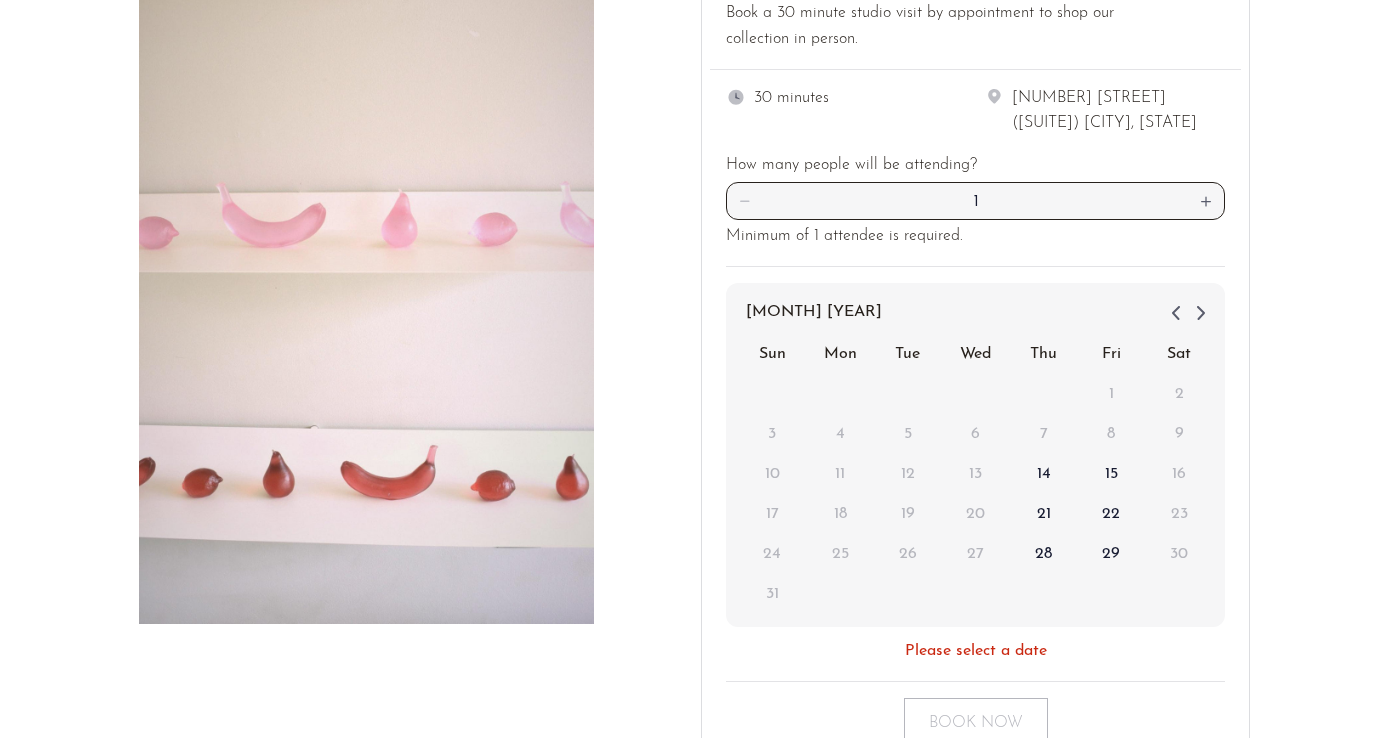 scroll, scrollTop: 195, scrollLeft: 0, axis: vertical 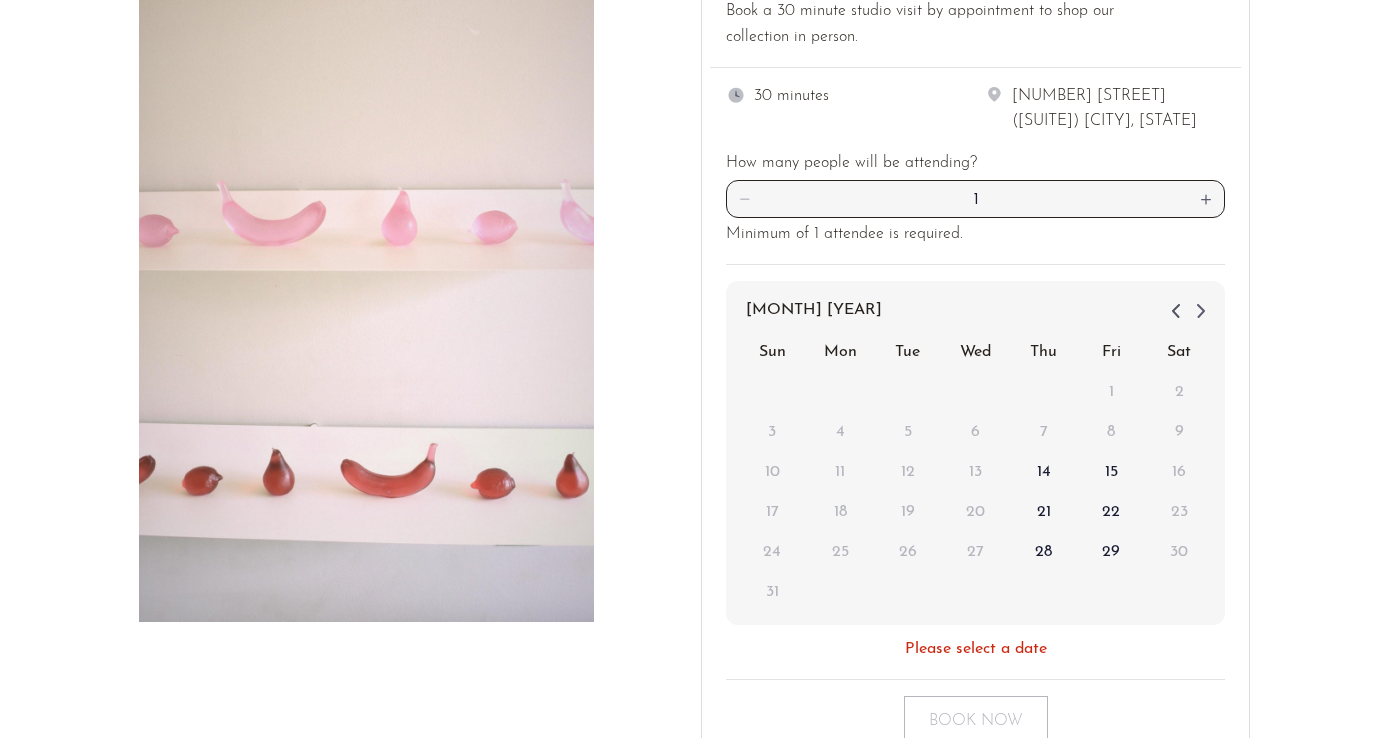 click 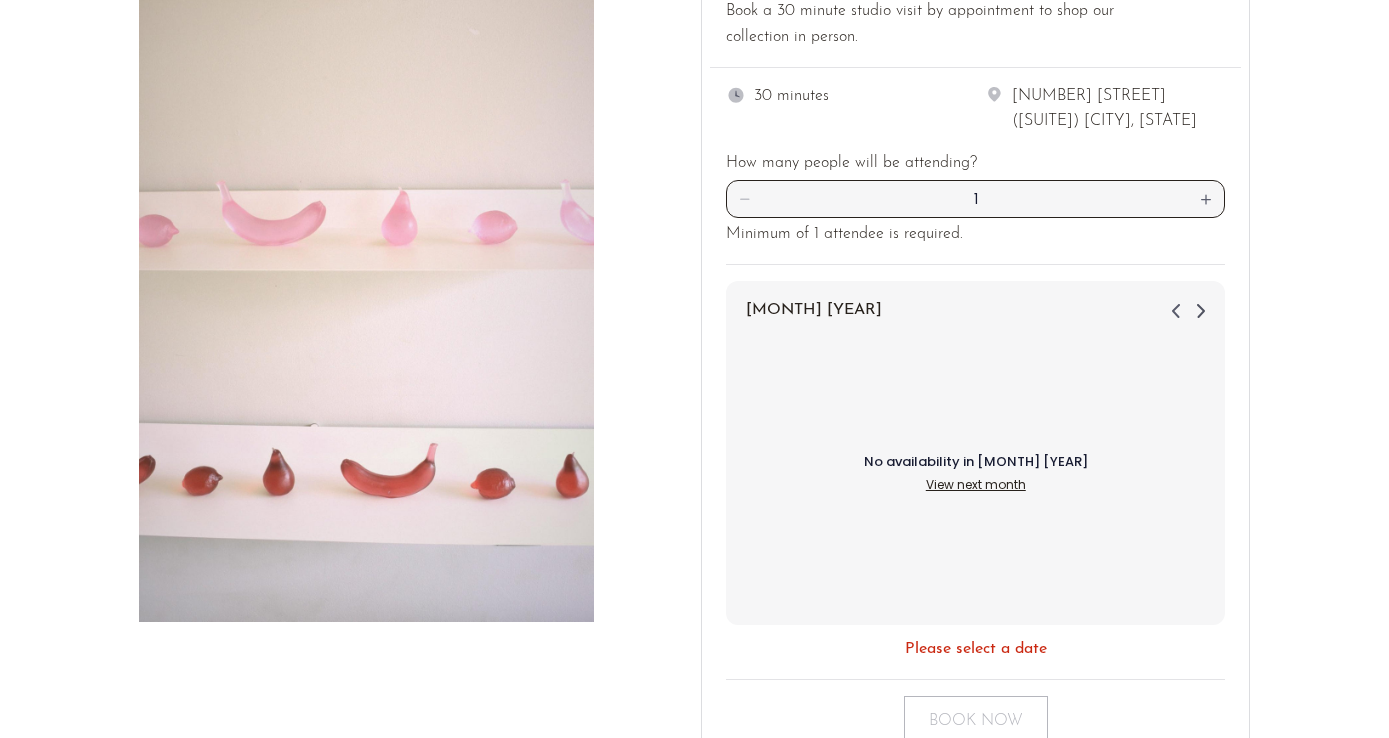 click 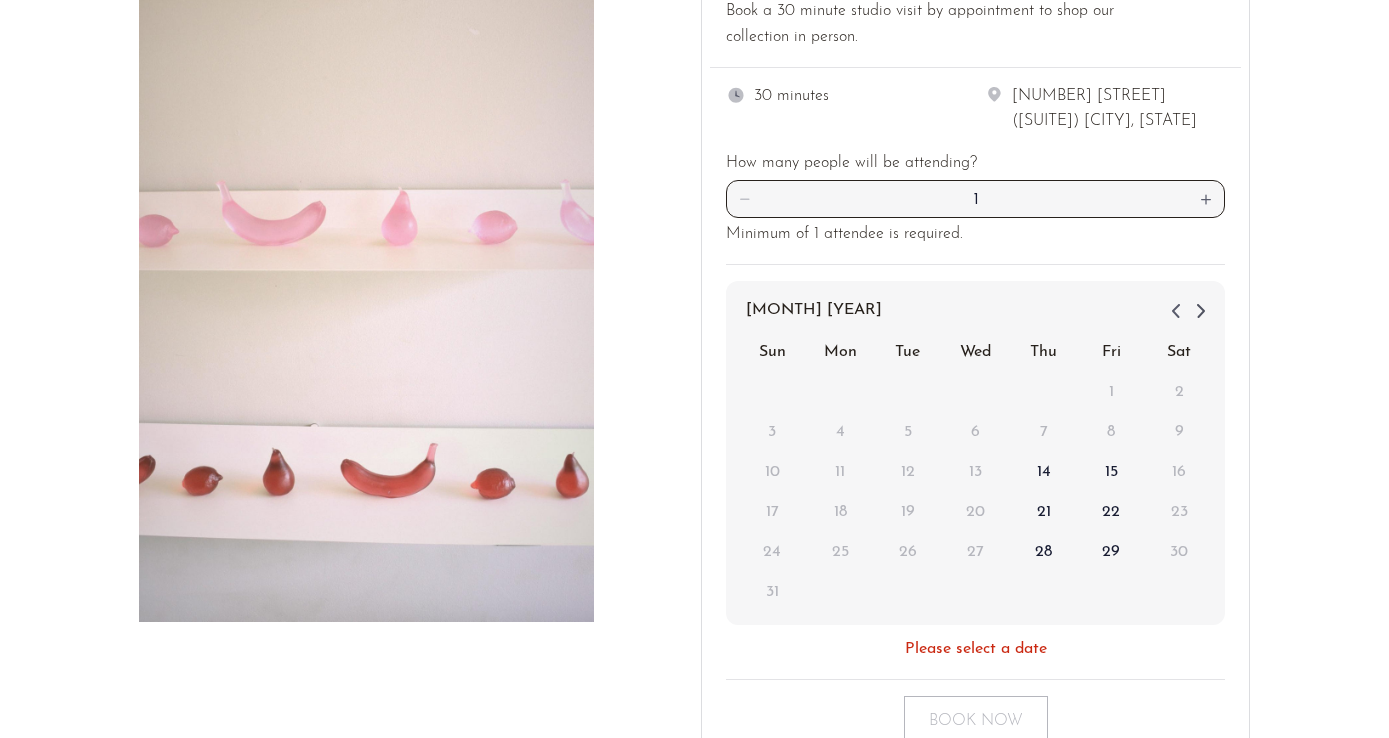 click 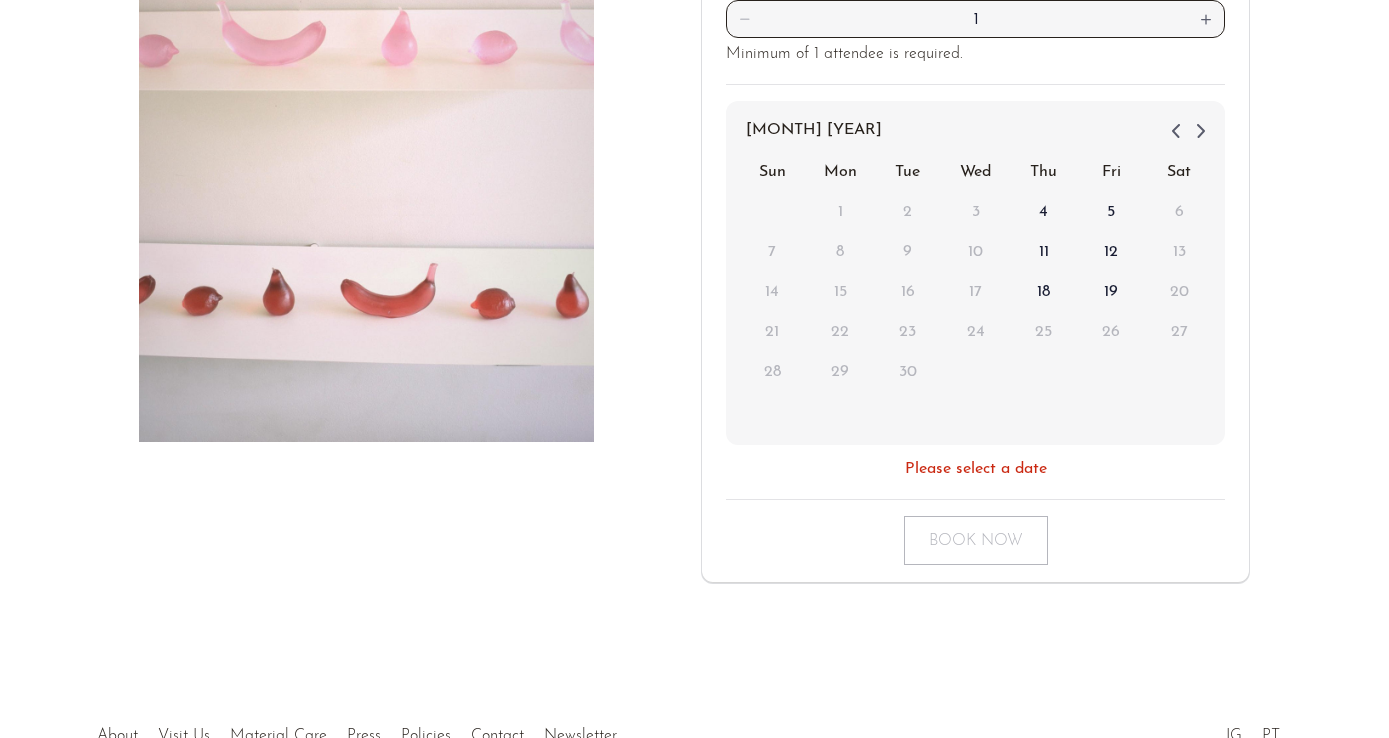 scroll, scrollTop: 0, scrollLeft: 0, axis: both 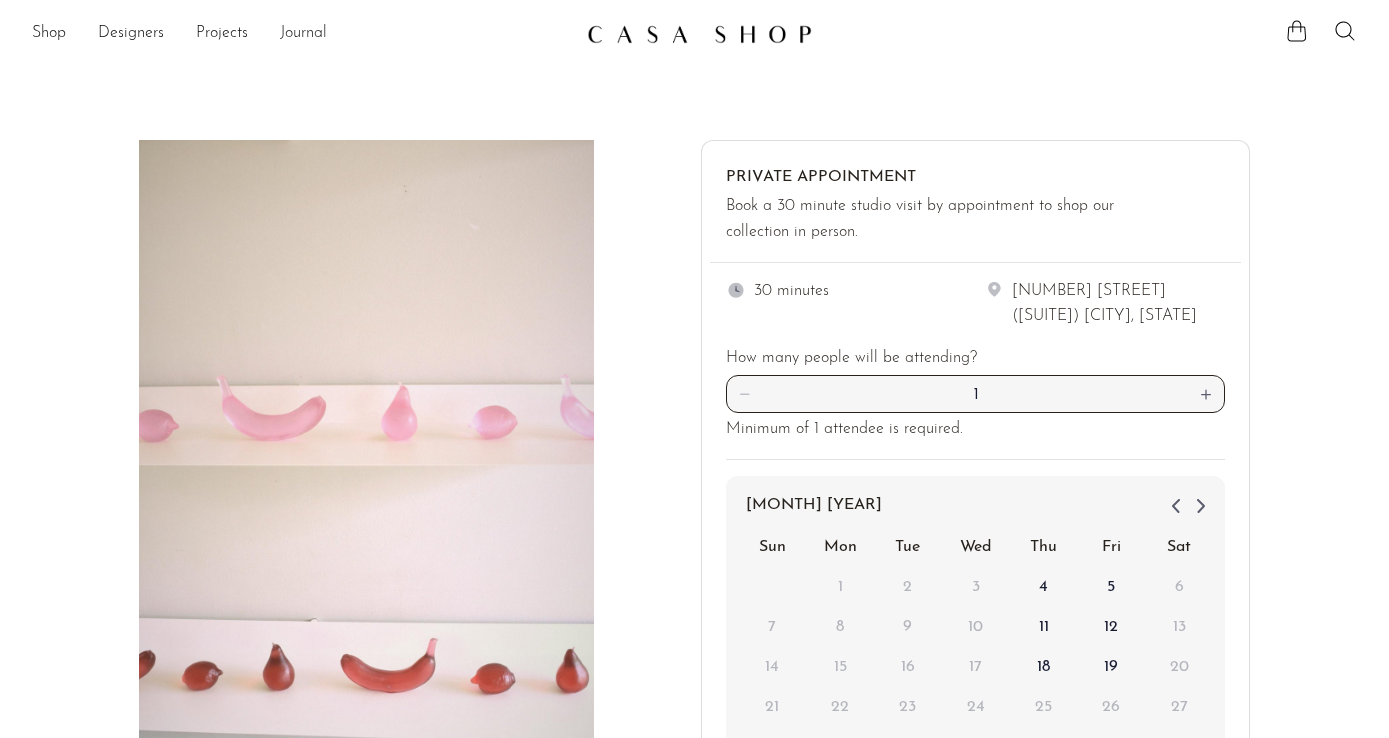 click on "Journal" at bounding box center (303, 34) 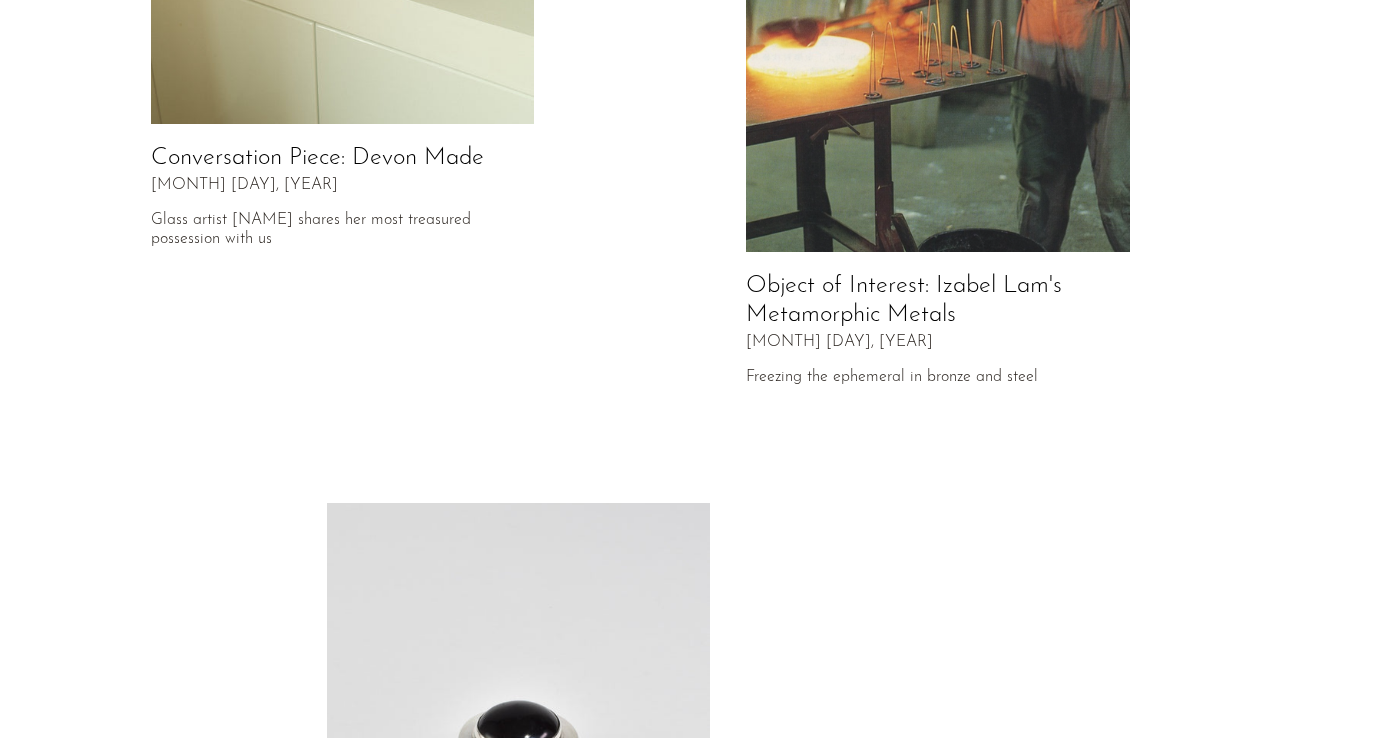 scroll, scrollTop: 0, scrollLeft: 0, axis: both 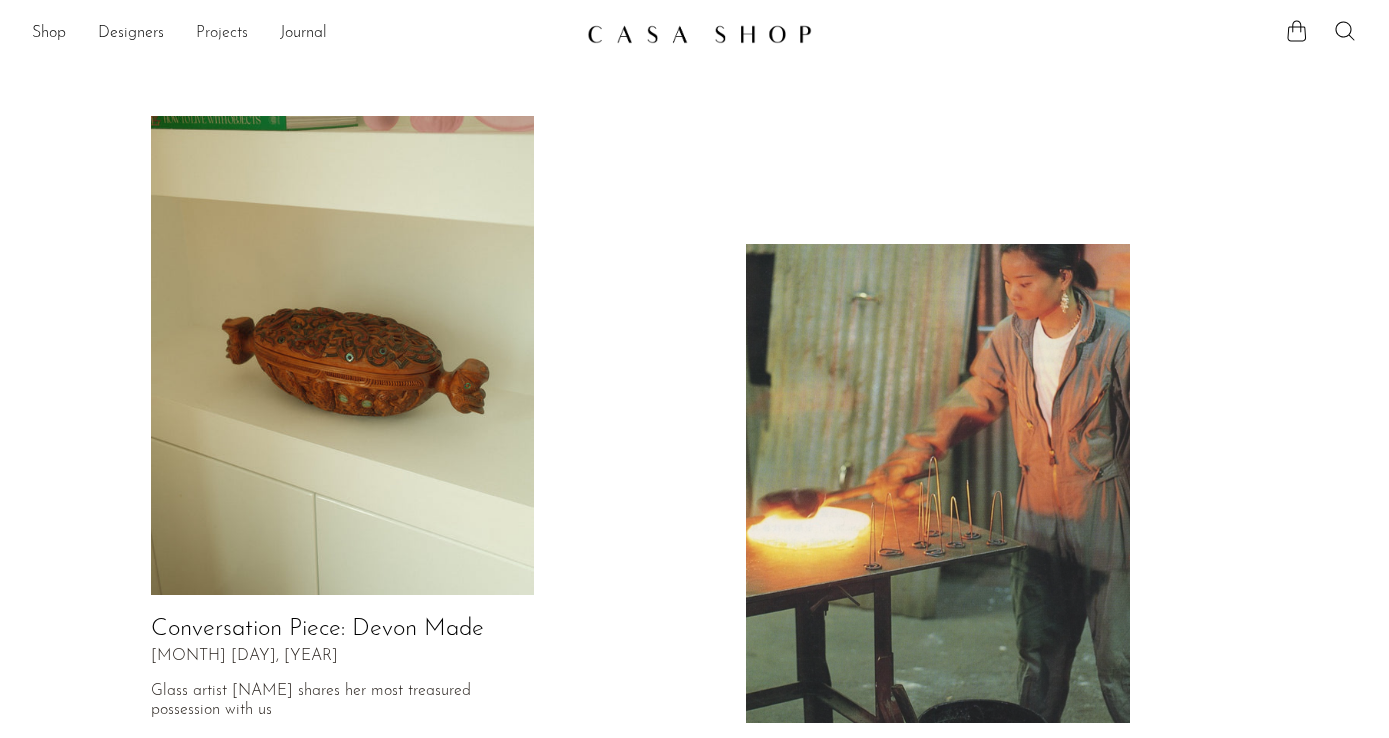 click on "Projects" at bounding box center [222, 34] 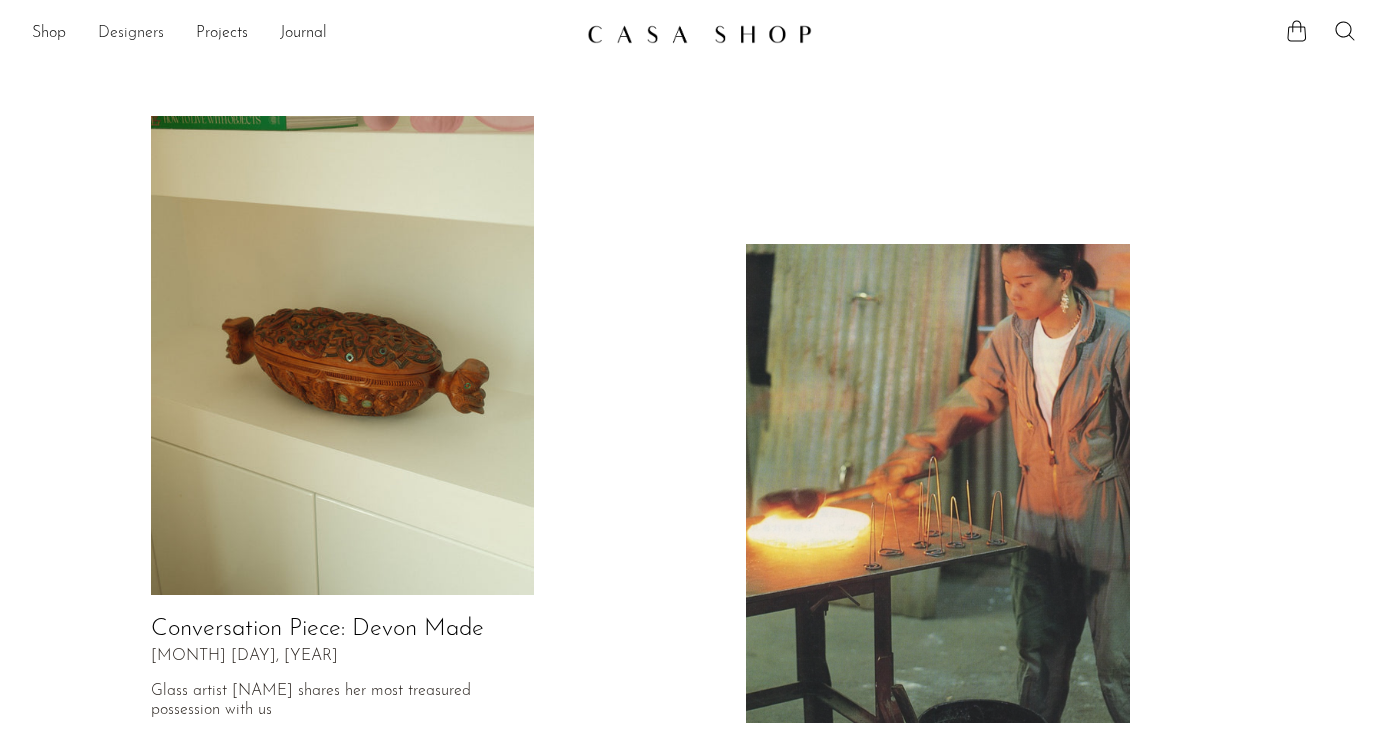 click on "Designers" at bounding box center [131, 34] 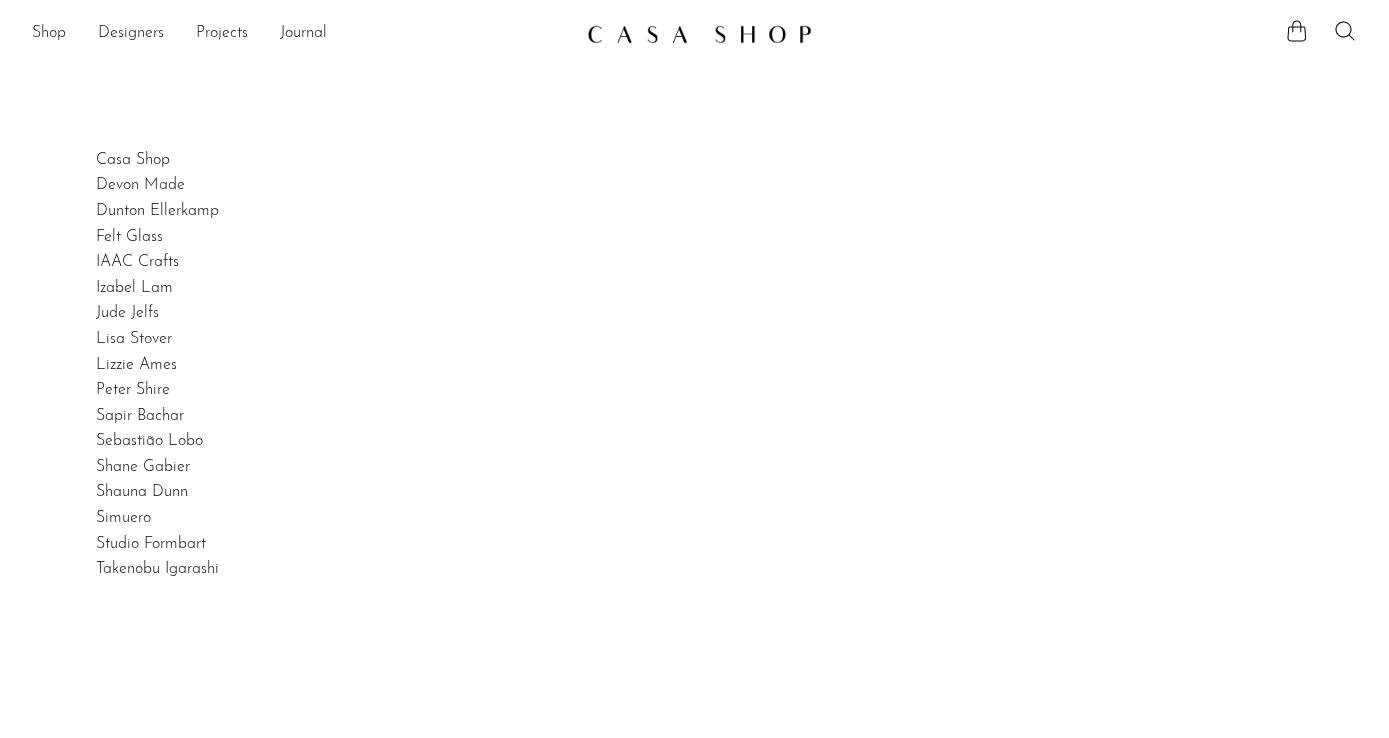 scroll, scrollTop: 0, scrollLeft: 0, axis: both 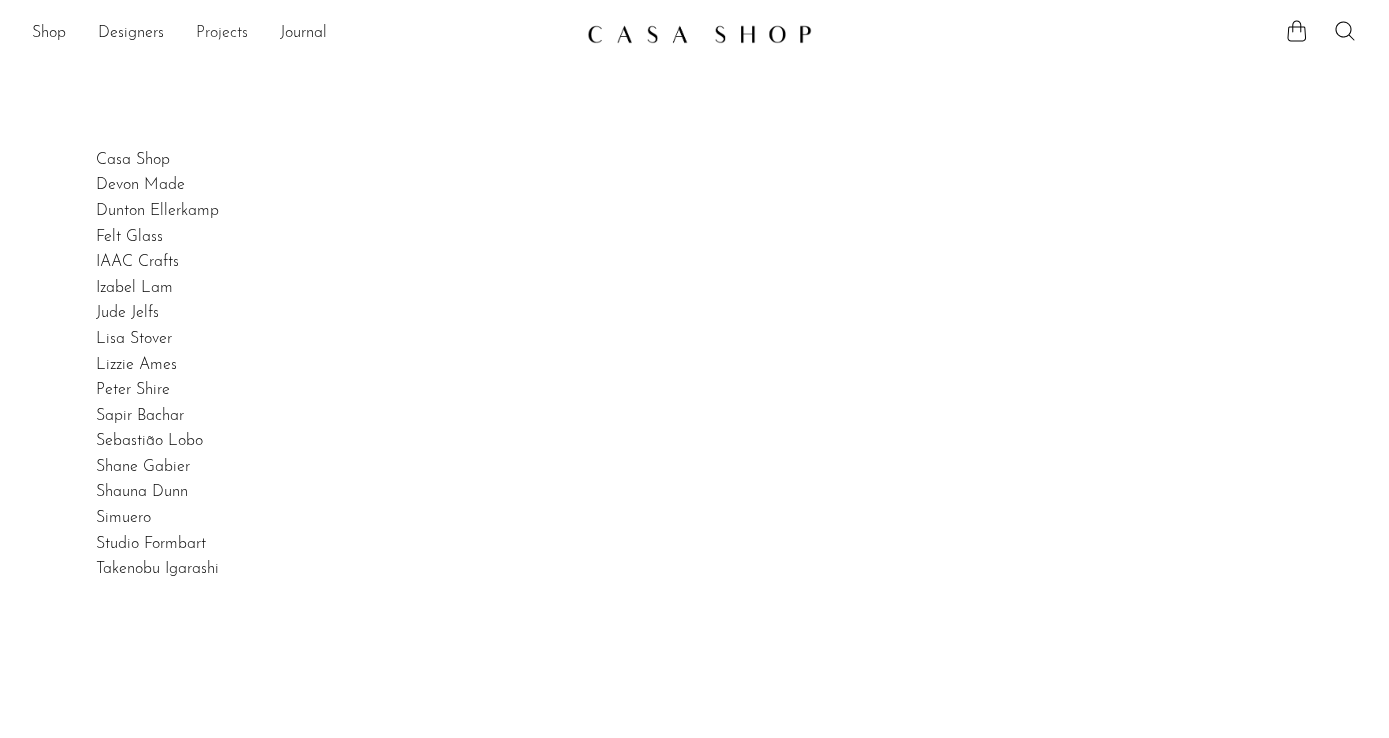 click on "Projects" at bounding box center (222, 34) 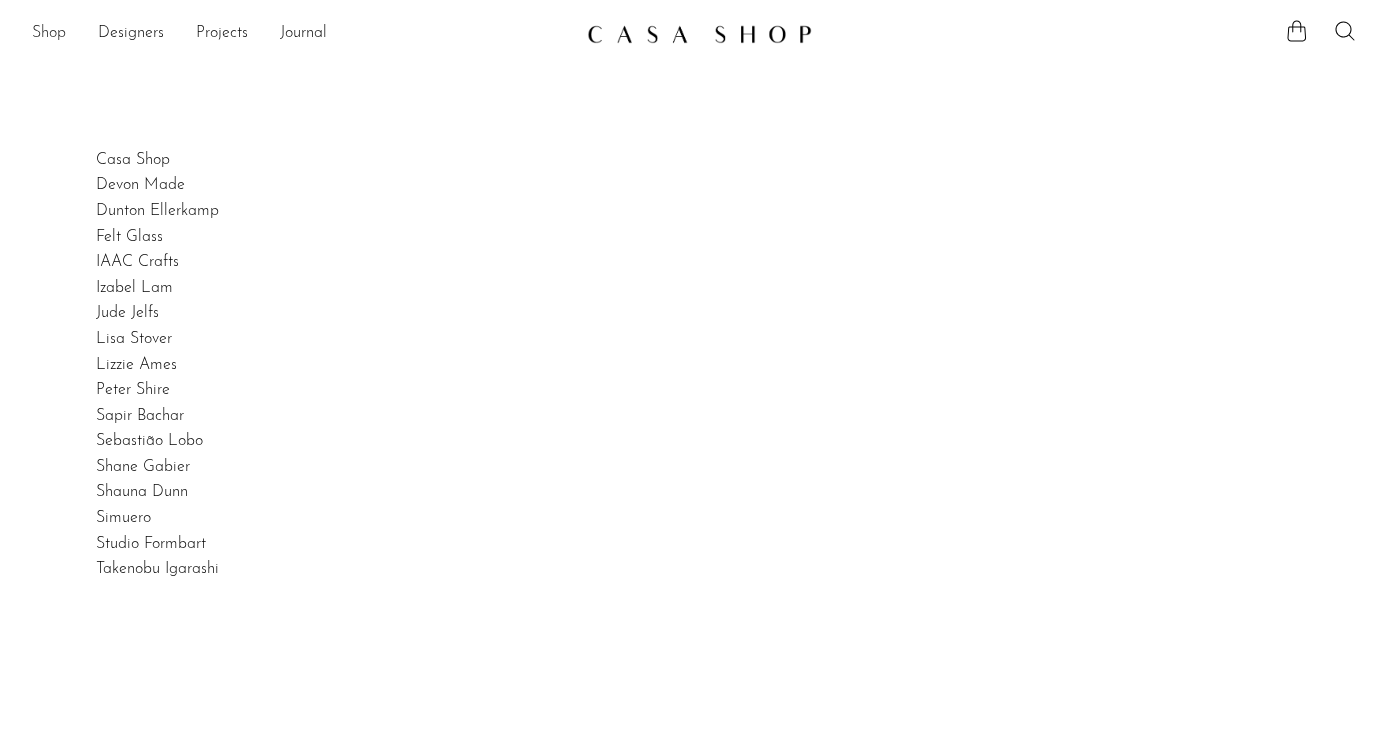 click on "Shop" at bounding box center (49, 34) 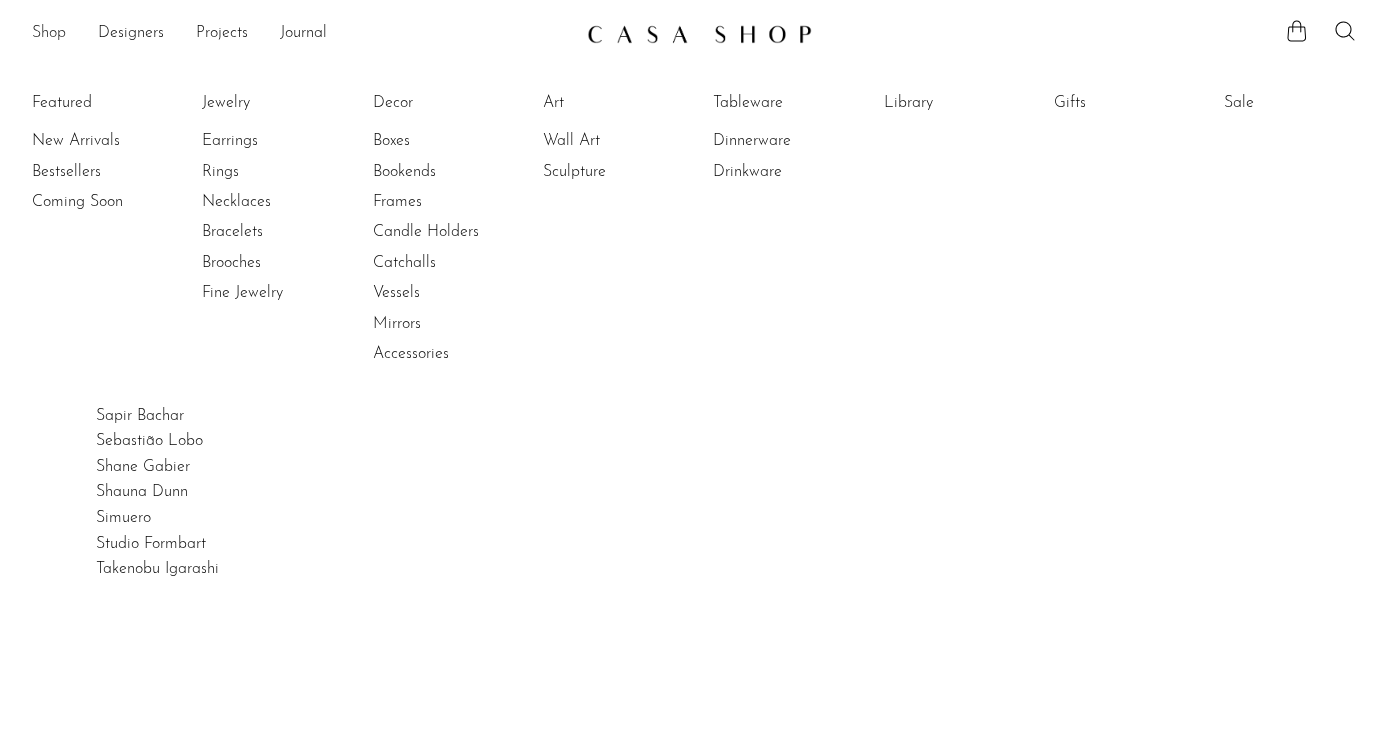 click on "Shop" at bounding box center [49, 34] 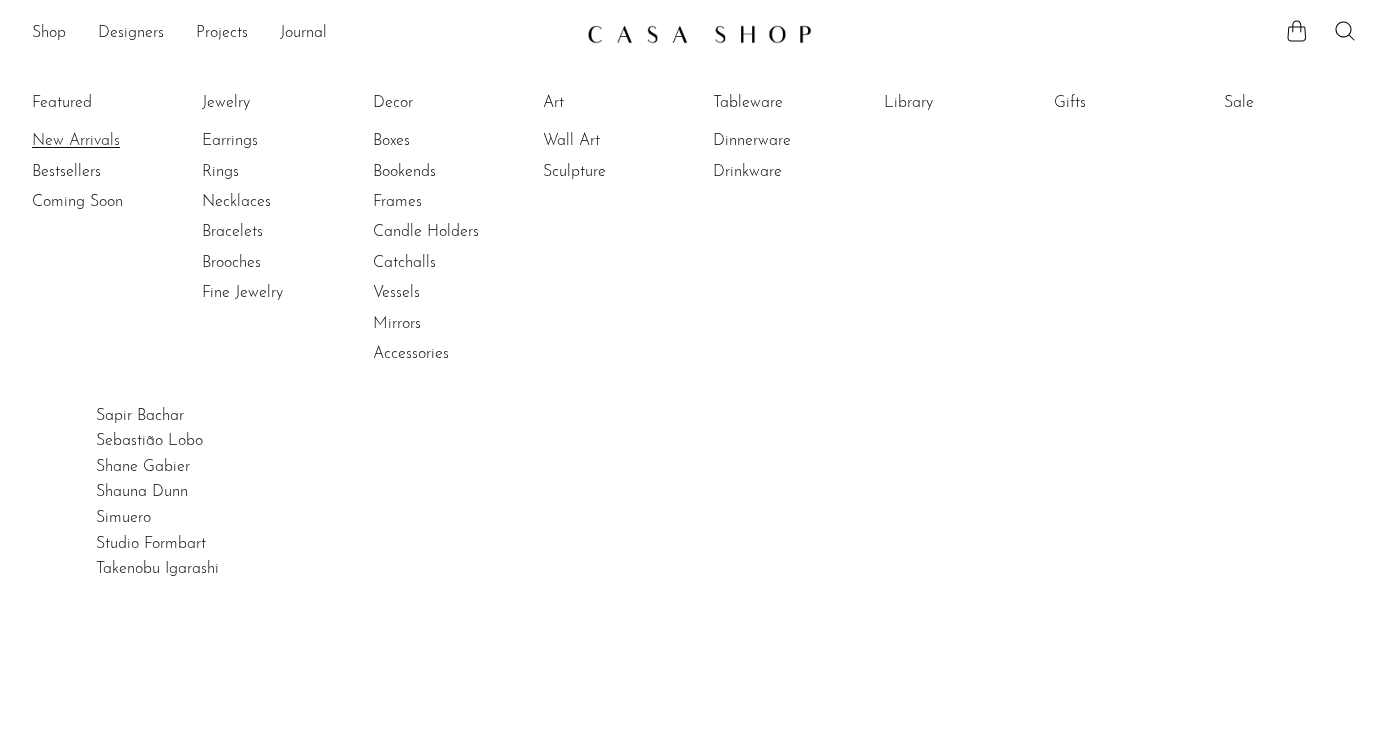 click on "New Arrivals" at bounding box center (107, 141) 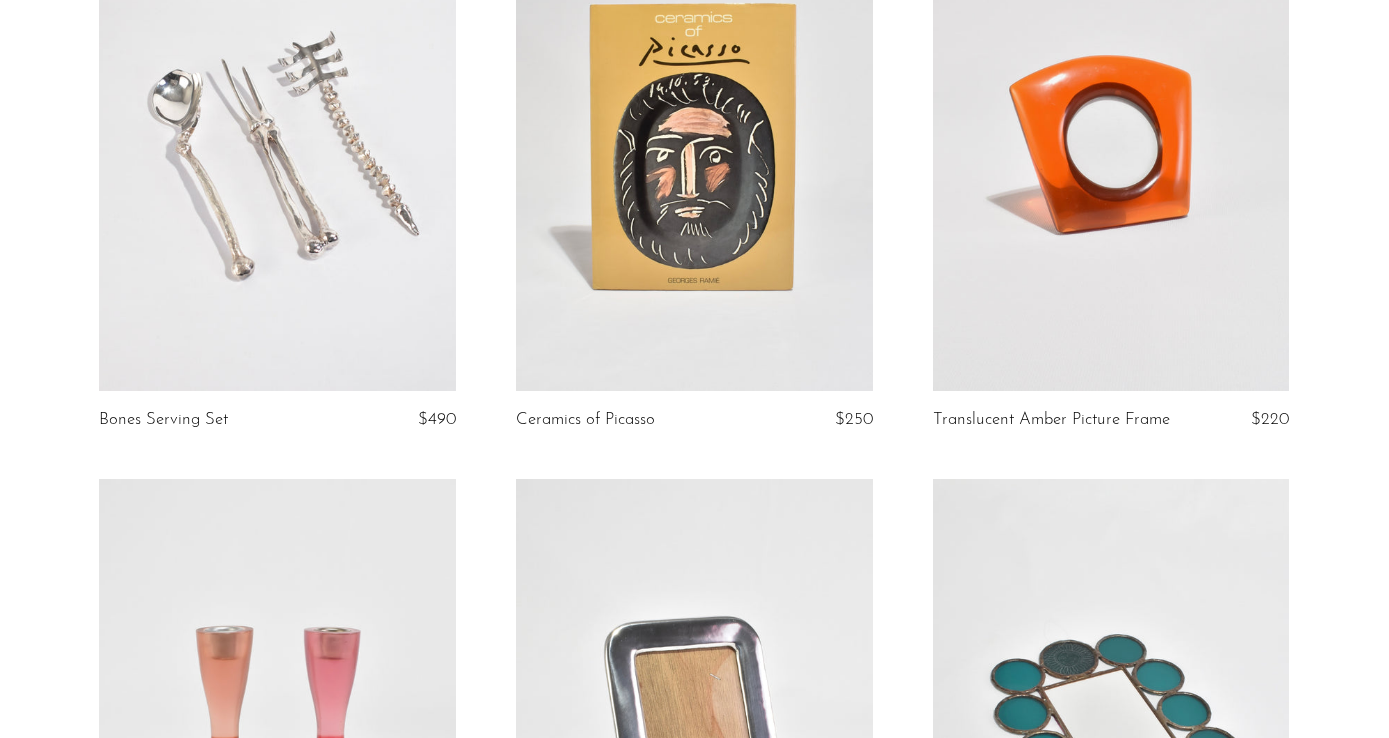 scroll, scrollTop: 884, scrollLeft: 0, axis: vertical 